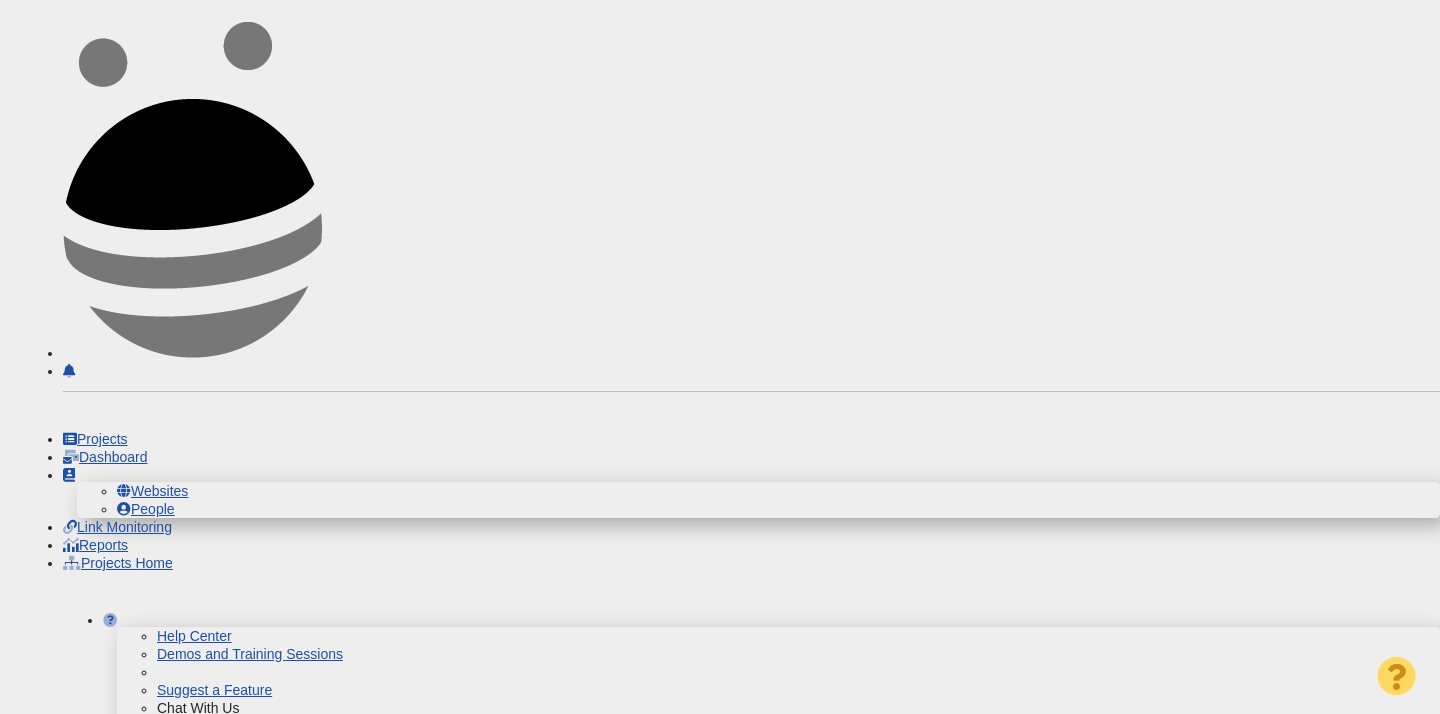 scroll, scrollTop: 0, scrollLeft: 0, axis: both 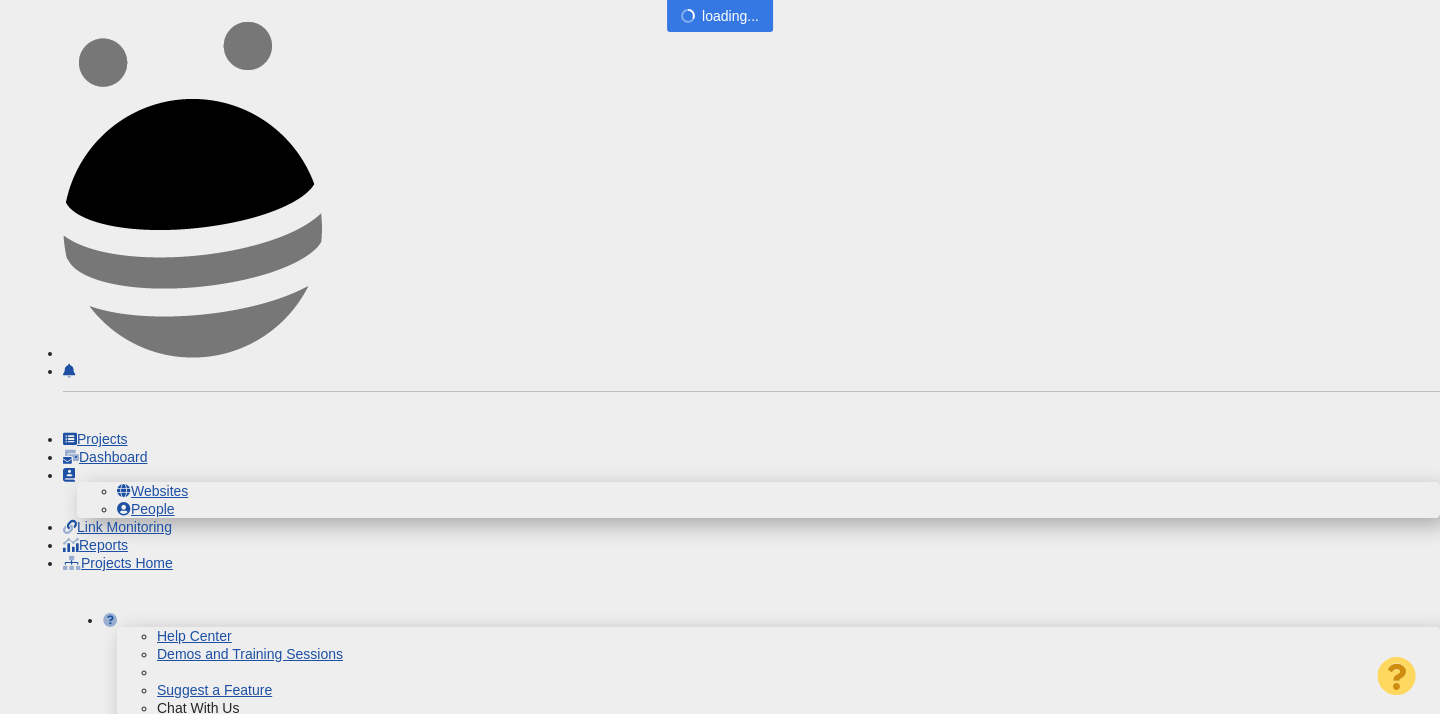click at bounding box center [720, 357] 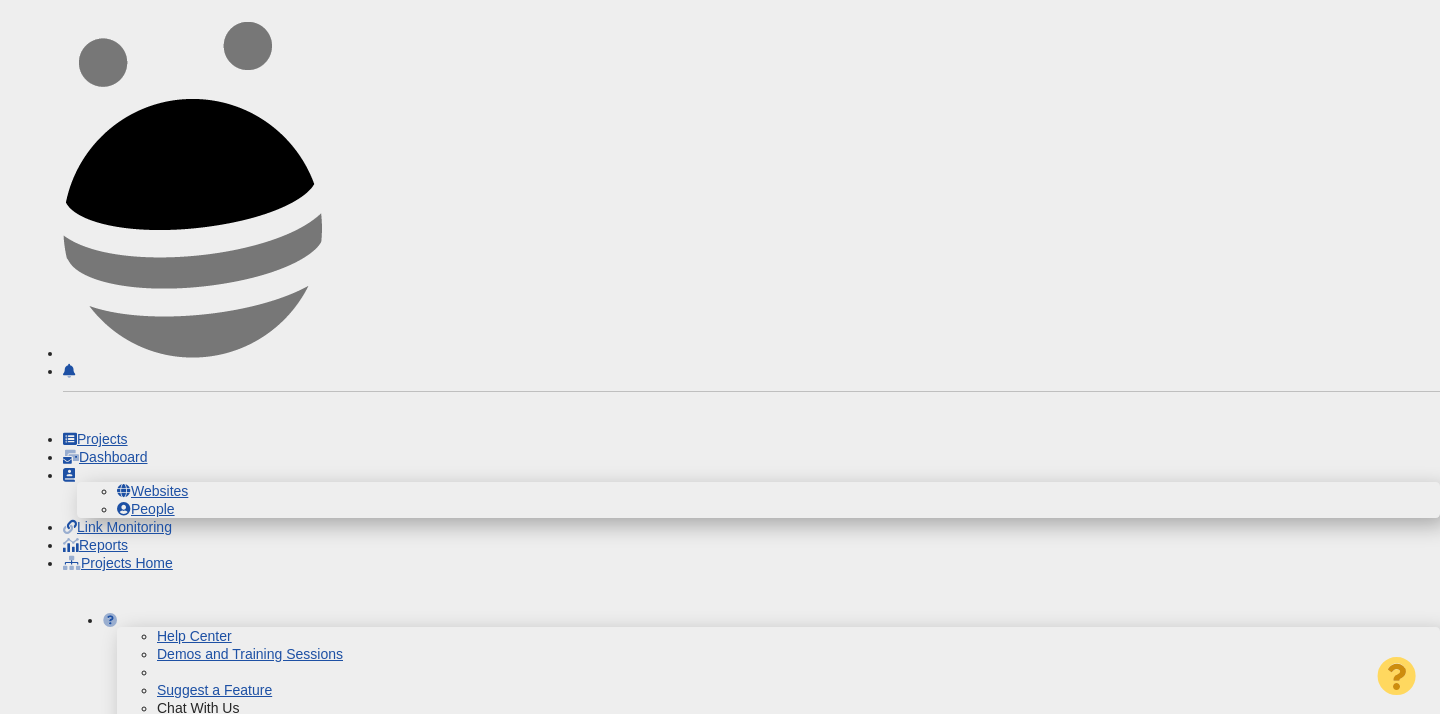 click on "Edit" at bounding box center [167, 1141] 